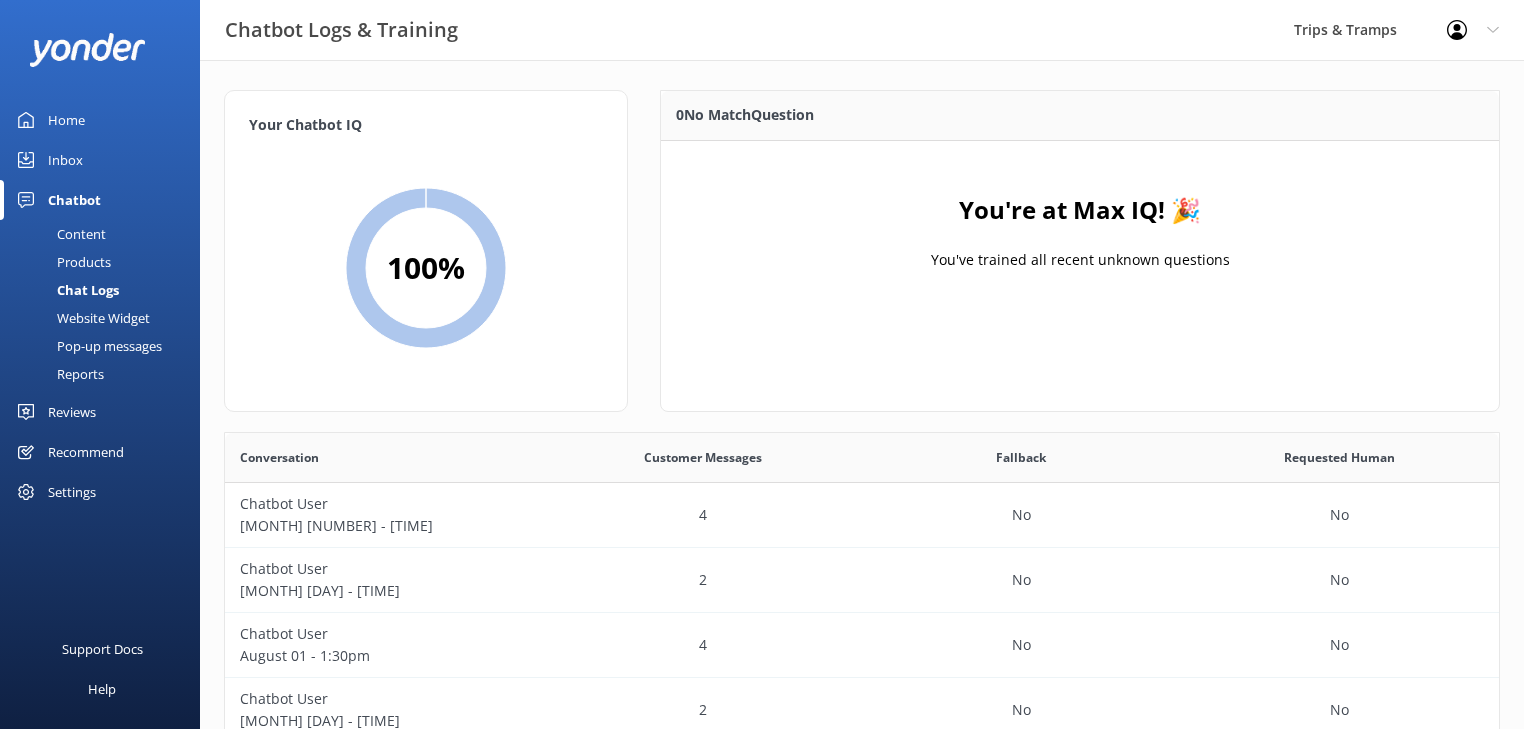 scroll, scrollTop: 320, scrollLeft: 0, axis: vertical 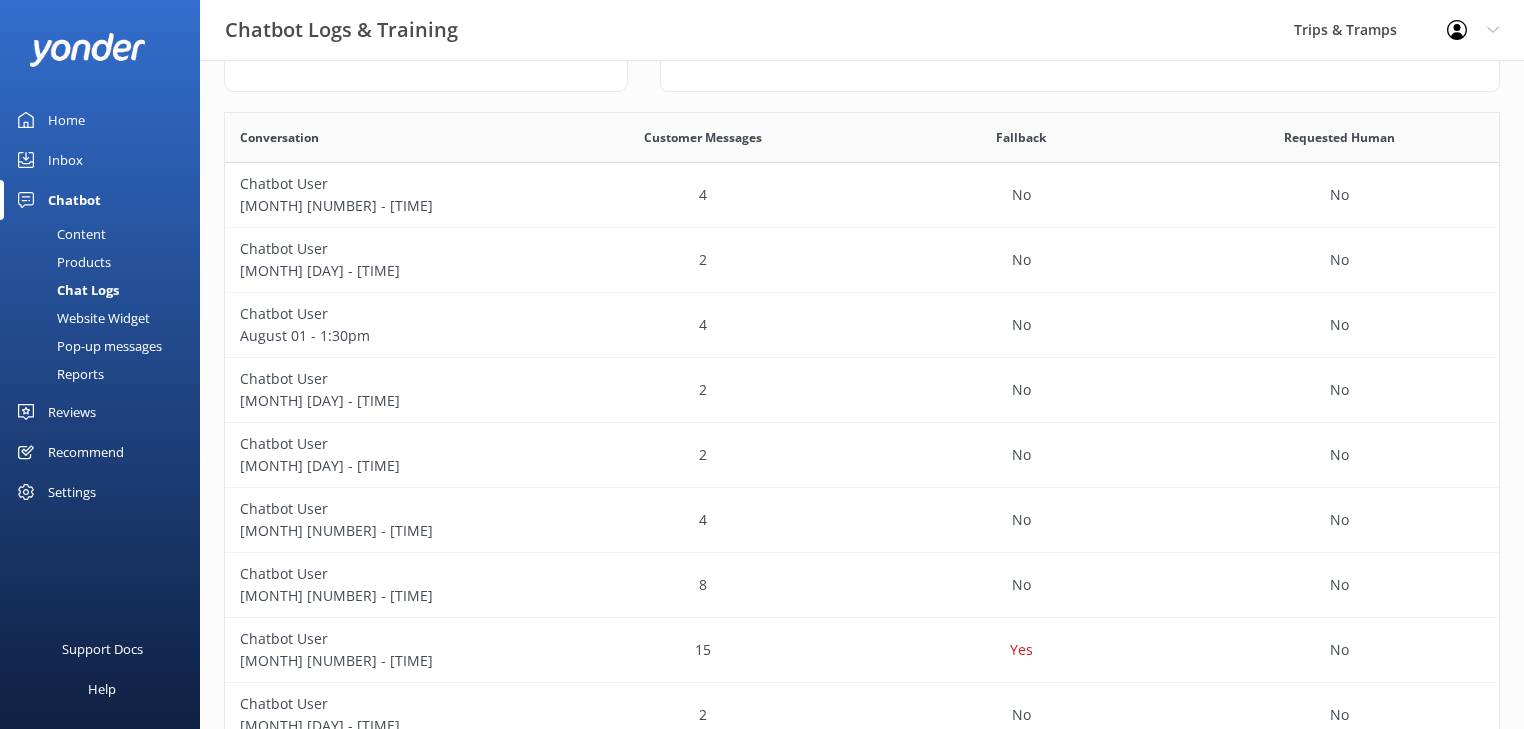 click on "Content" at bounding box center [59, 234] 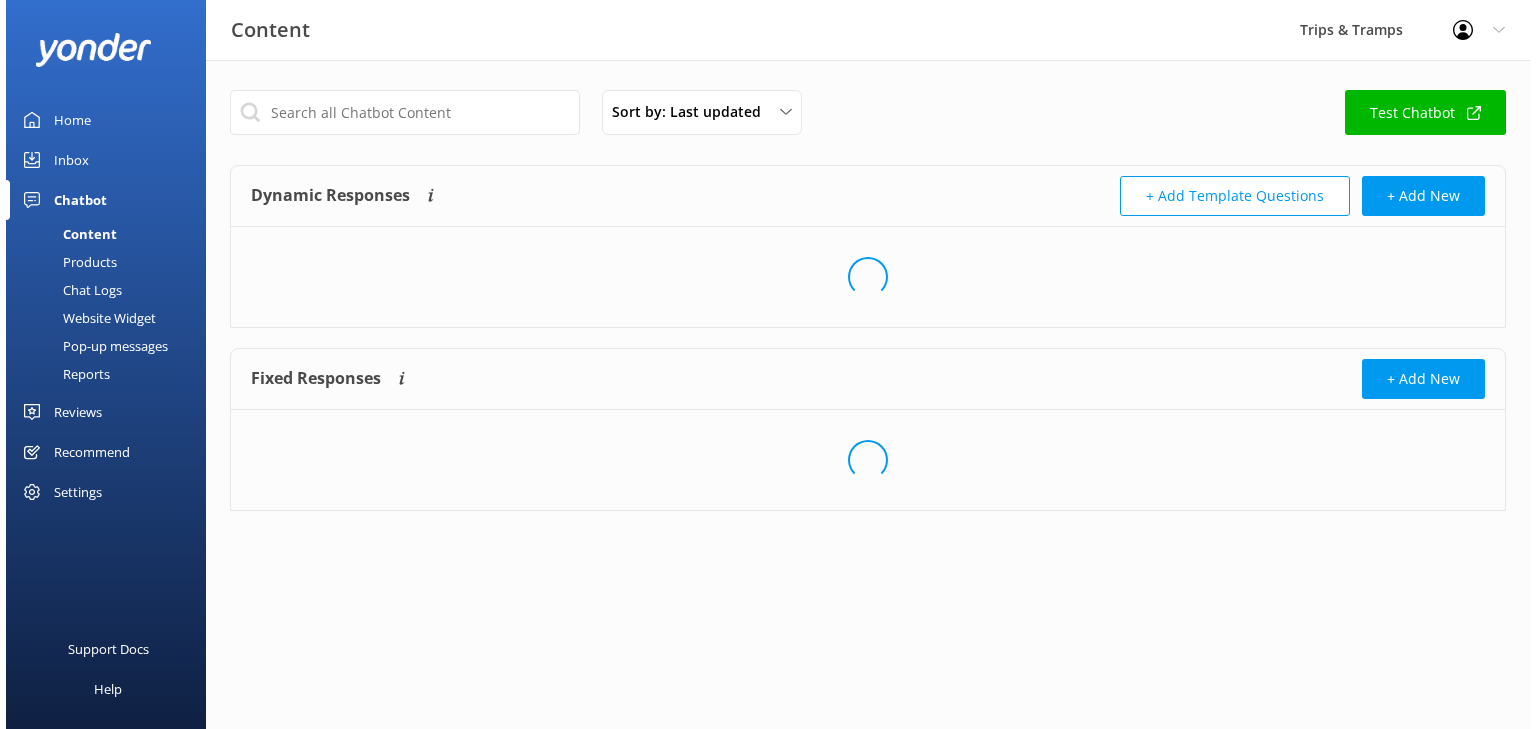 scroll, scrollTop: 0, scrollLeft: 0, axis: both 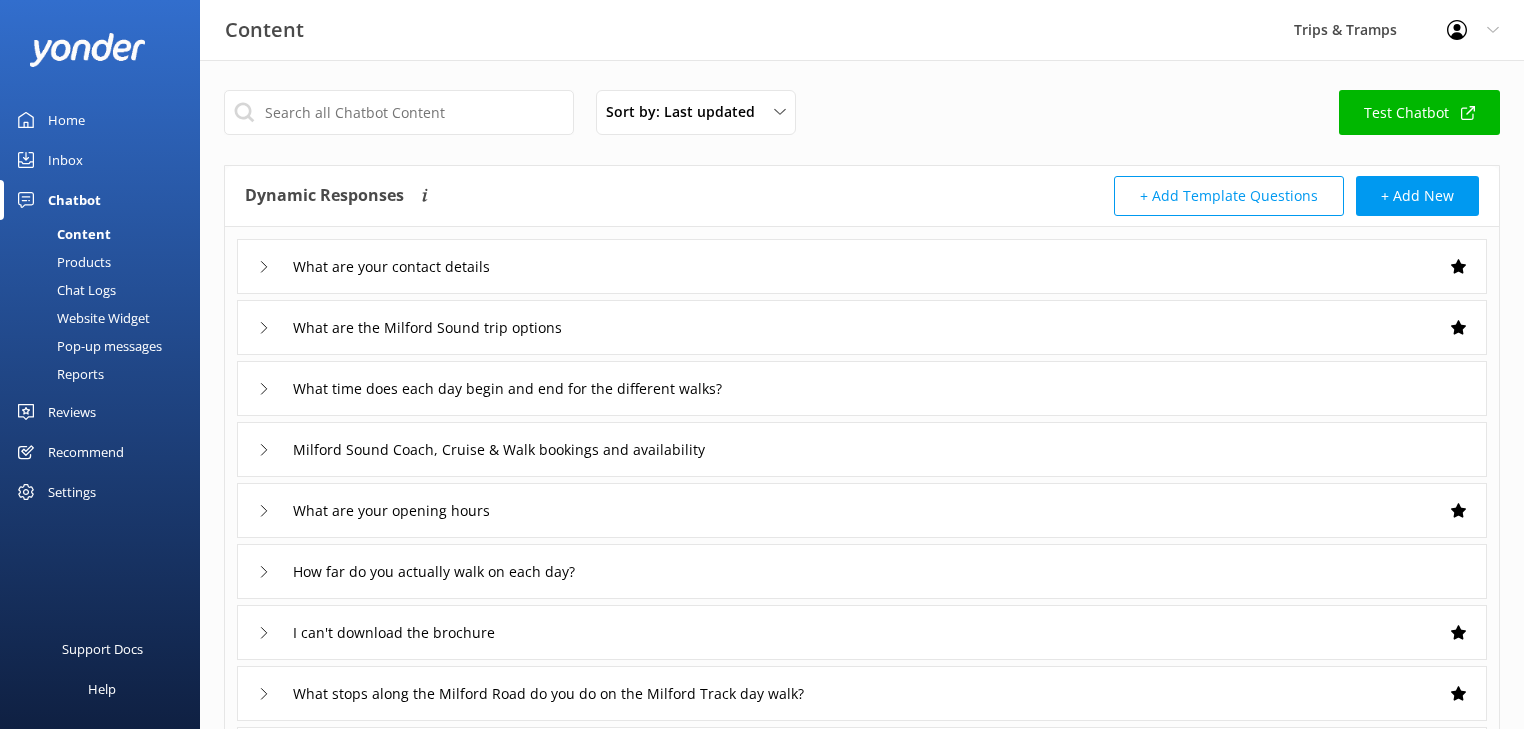 click on "Chatbot" at bounding box center [74, 200] 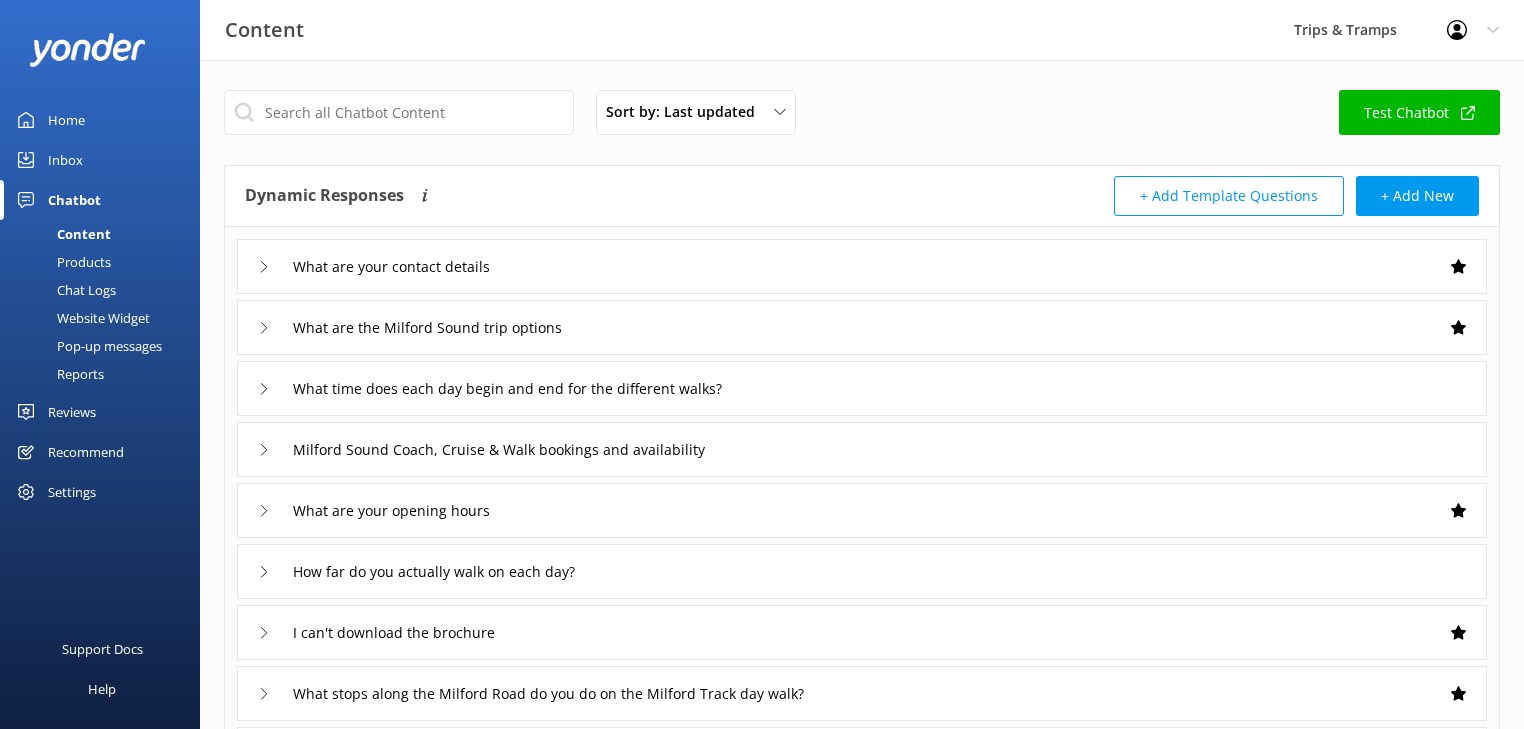 click on "Website Widget" at bounding box center [81, 318] 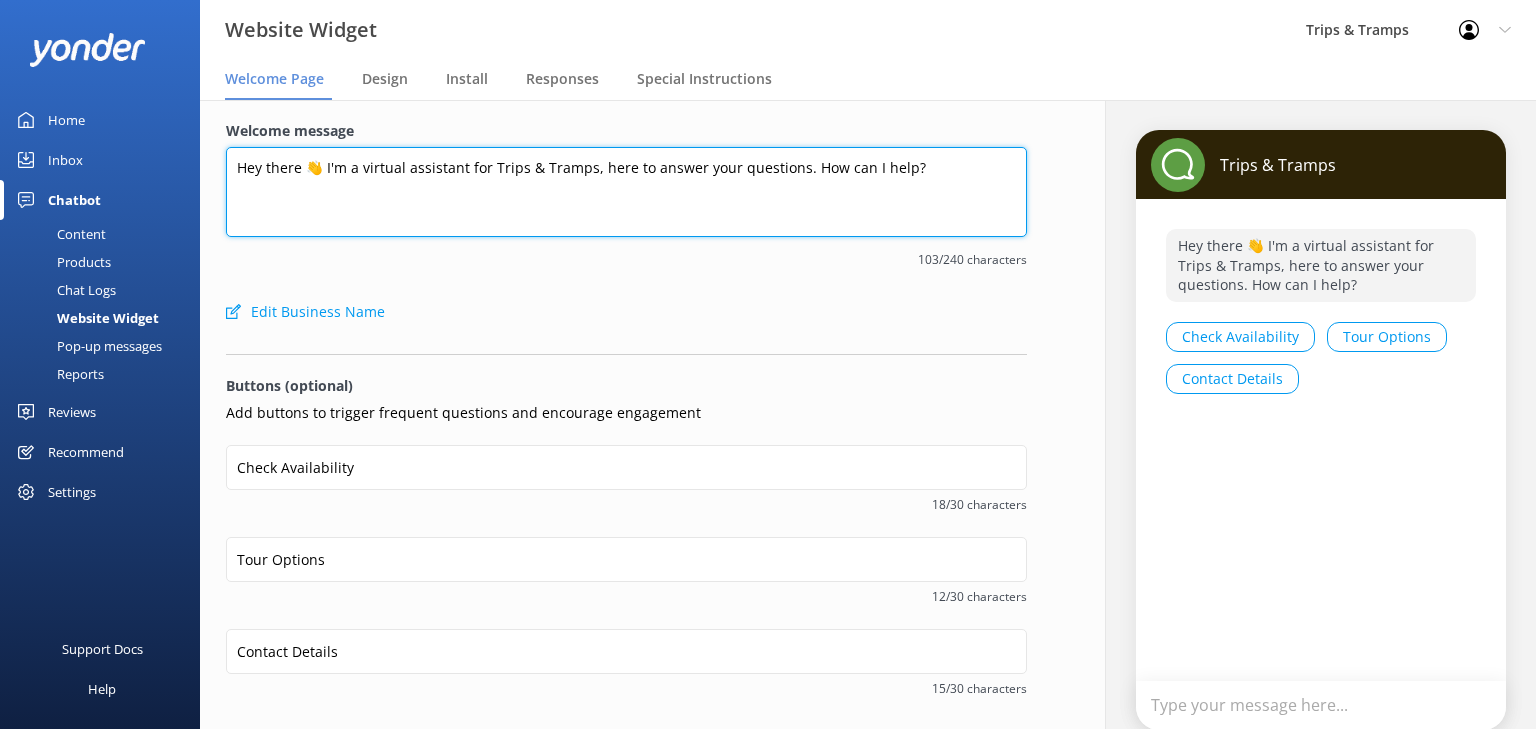 click on "Hey there 👋 I'm a virtual assistant for Trips & Tramps, here to answer your questions. How can I help?" at bounding box center (626, 192) 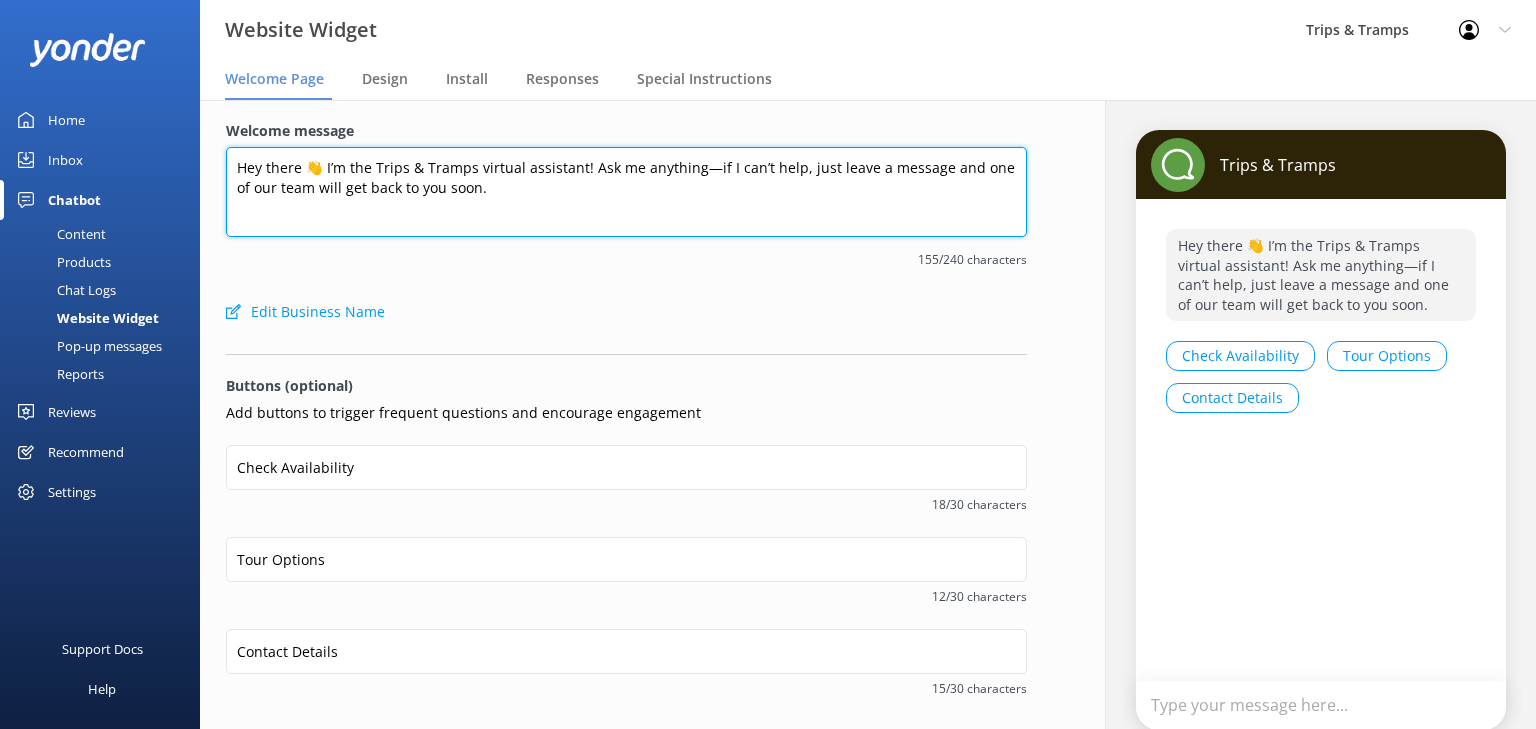 click on "Hey there 👋 I’m the Trips & Tramps virtual assistant! Ask me anything—if I can’t help, just leave a message and one of our team will get back to you soon." at bounding box center (626, 192) 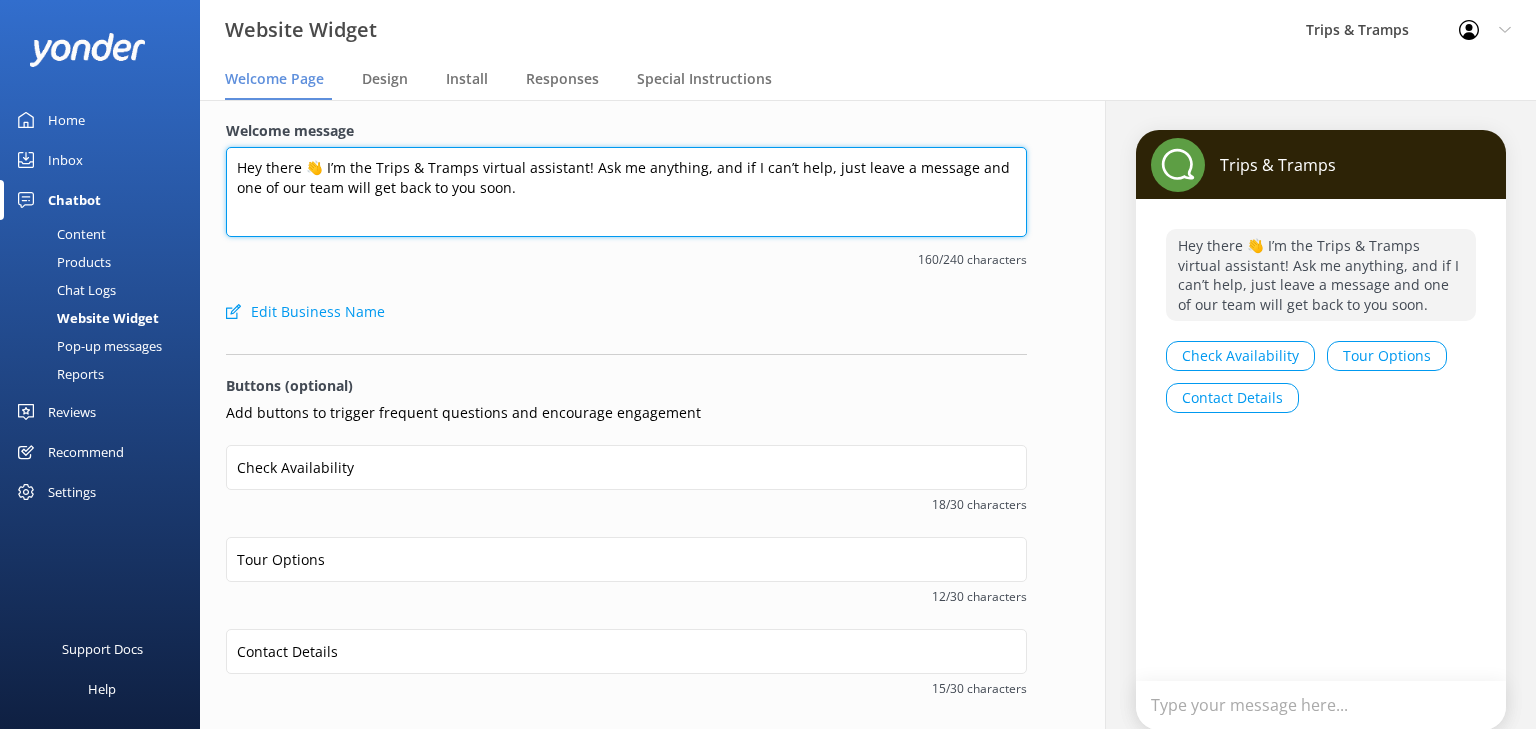 click on "Hey there 👋 I’m the Trips & Tramps virtual assistant! Ask me anything, and if I can’t help, just leave a message and one of our team will get back to you soon." at bounding box center (626, 192) 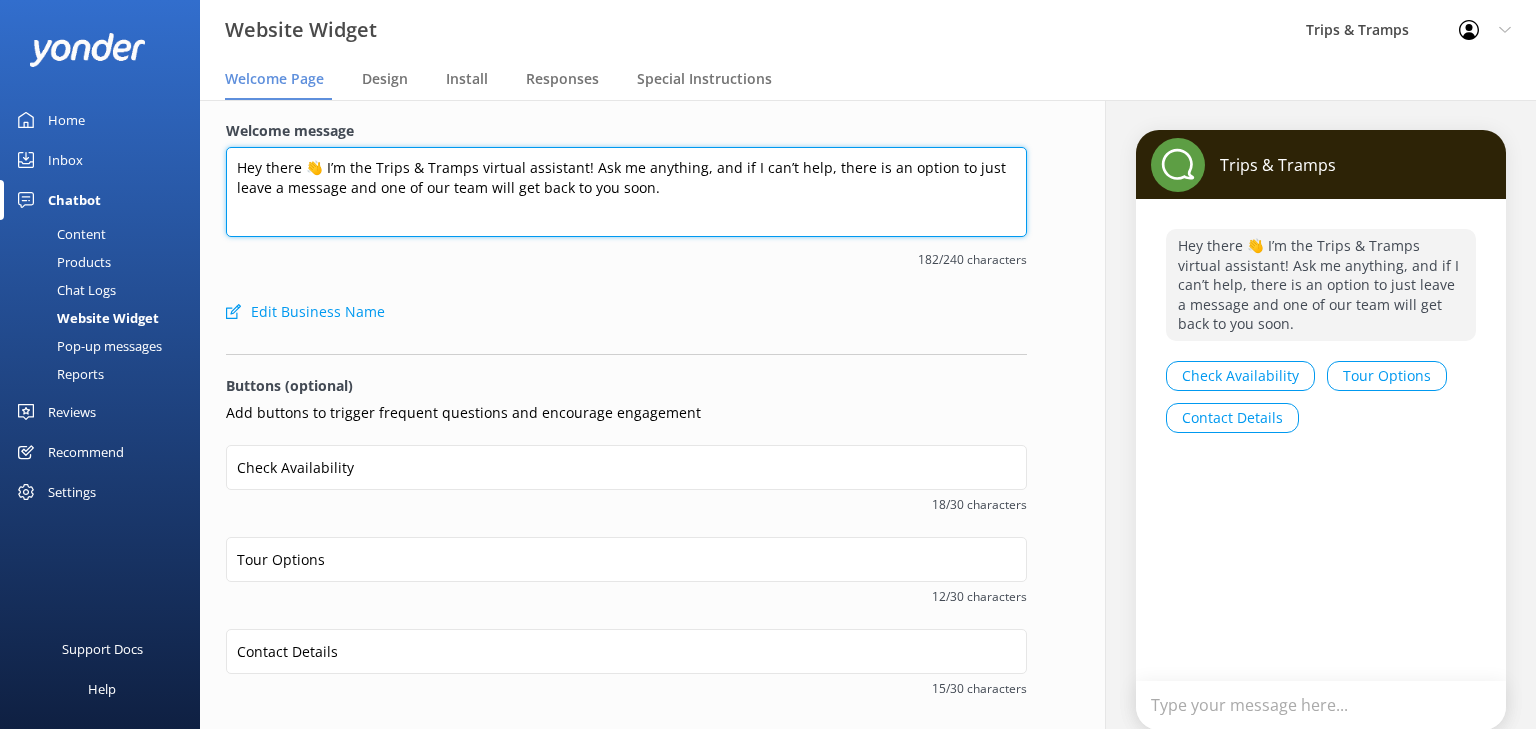 drag, startPoint x: 654, startPoint y: 190, endPoint x: 347, endPoint y: 212, distance: 307.78726 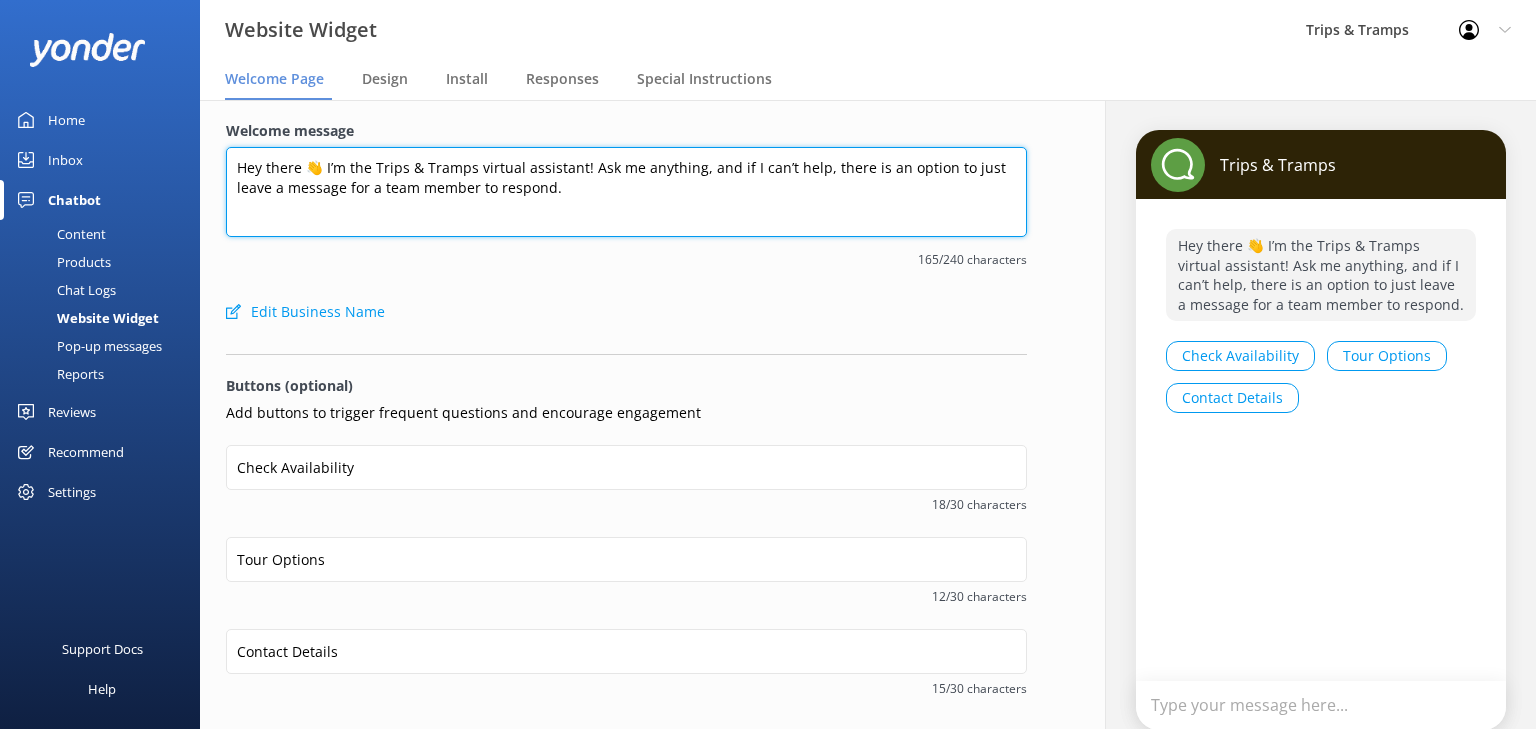 drag, startPoint x: 518, startPoint y: 181, endPoint x: 389, endPoint y: 198, distance: 130.11533 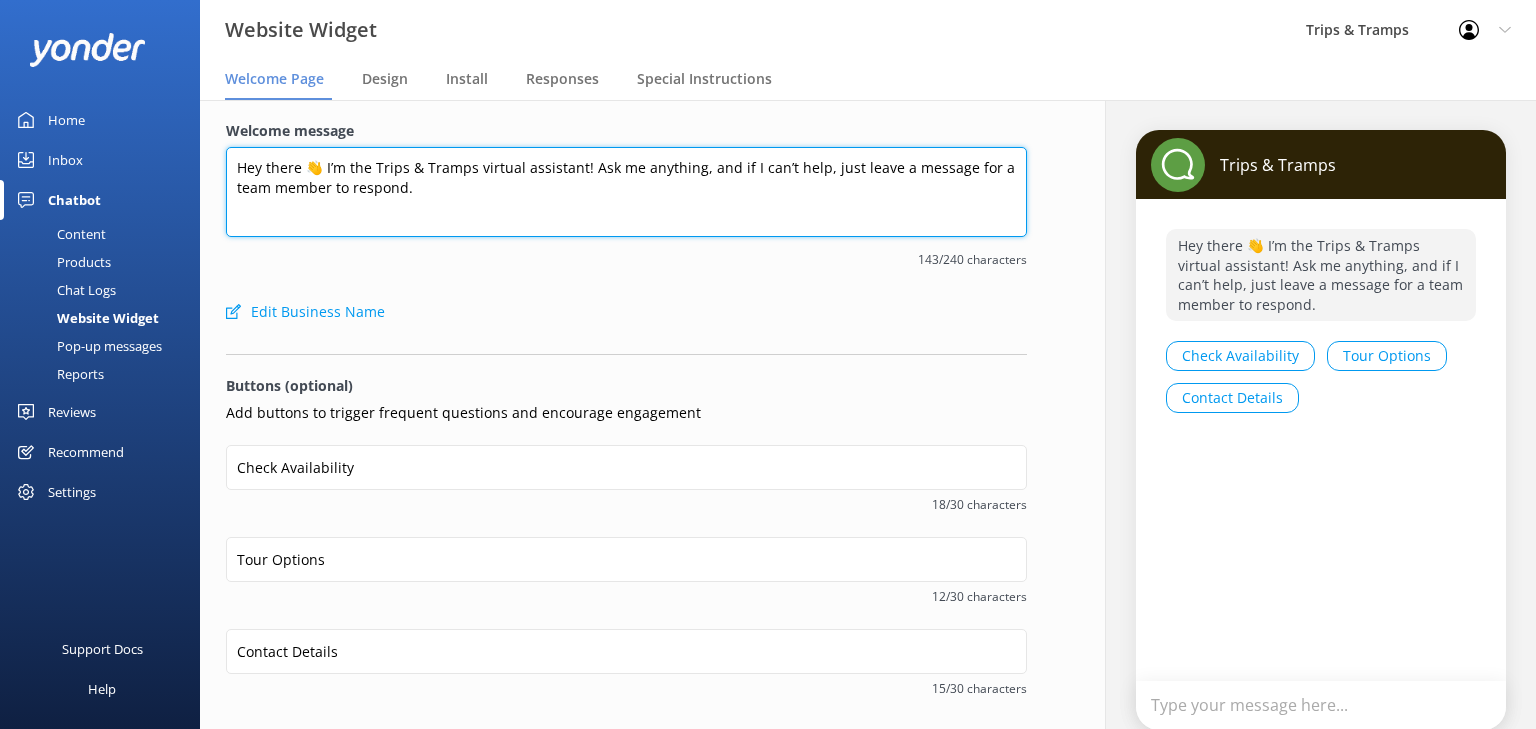 drag, startPoint x: 468, startPoint y: 180, endPoint x: 958, endPoint y: 163, distance: 490.2948 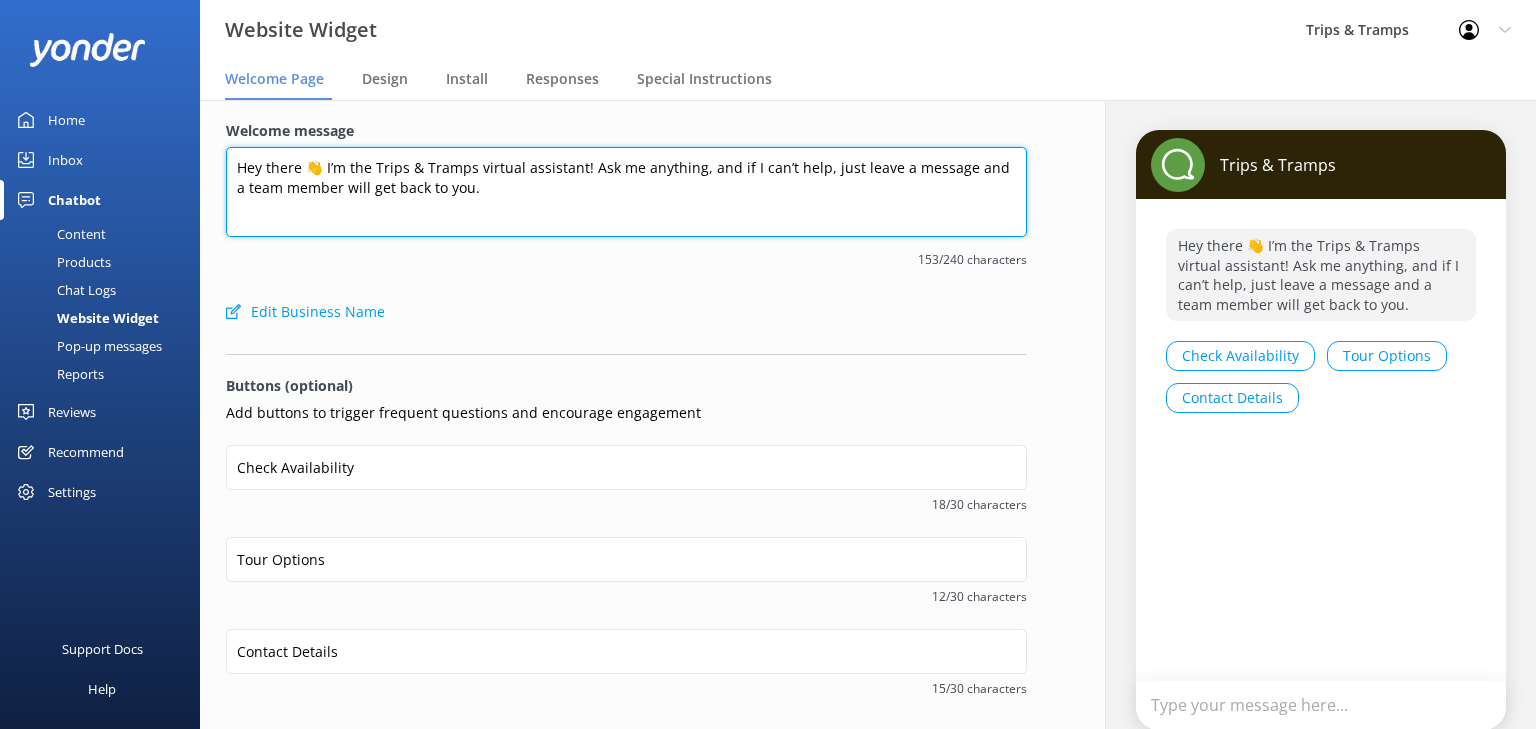 click on "Hey there 👋 I’m the Trips & Tramps virtual assistant! Ask me anything, and if I can’t help, just leave a message and a team member will get back to you." at bounding box center (626, 192) 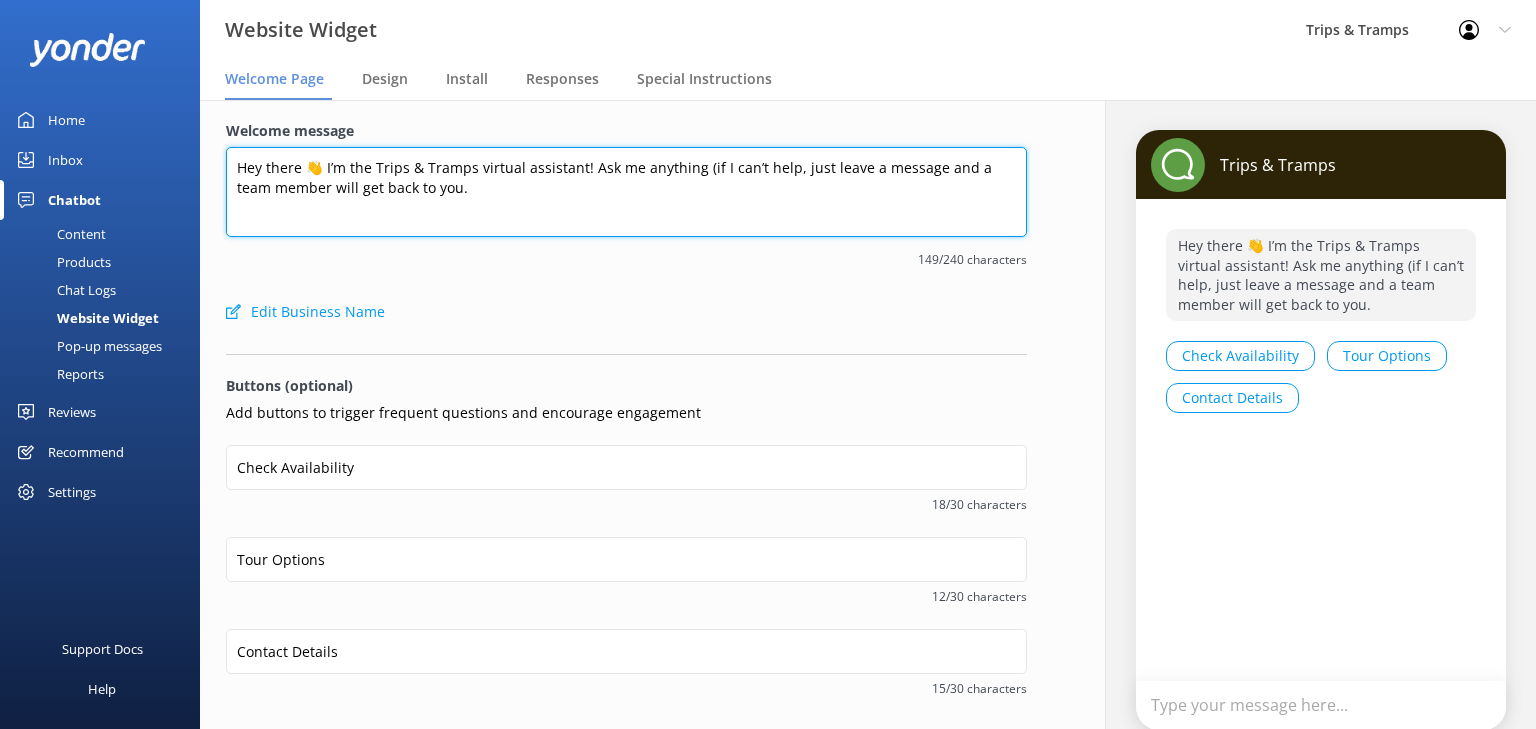 click on "Hey there 👋 I’m the Trips & Tramps virtual assistant! Ask me anything (if I can’t help, just leave a message and a team member will get back to you." at bounding box center (626, 192) 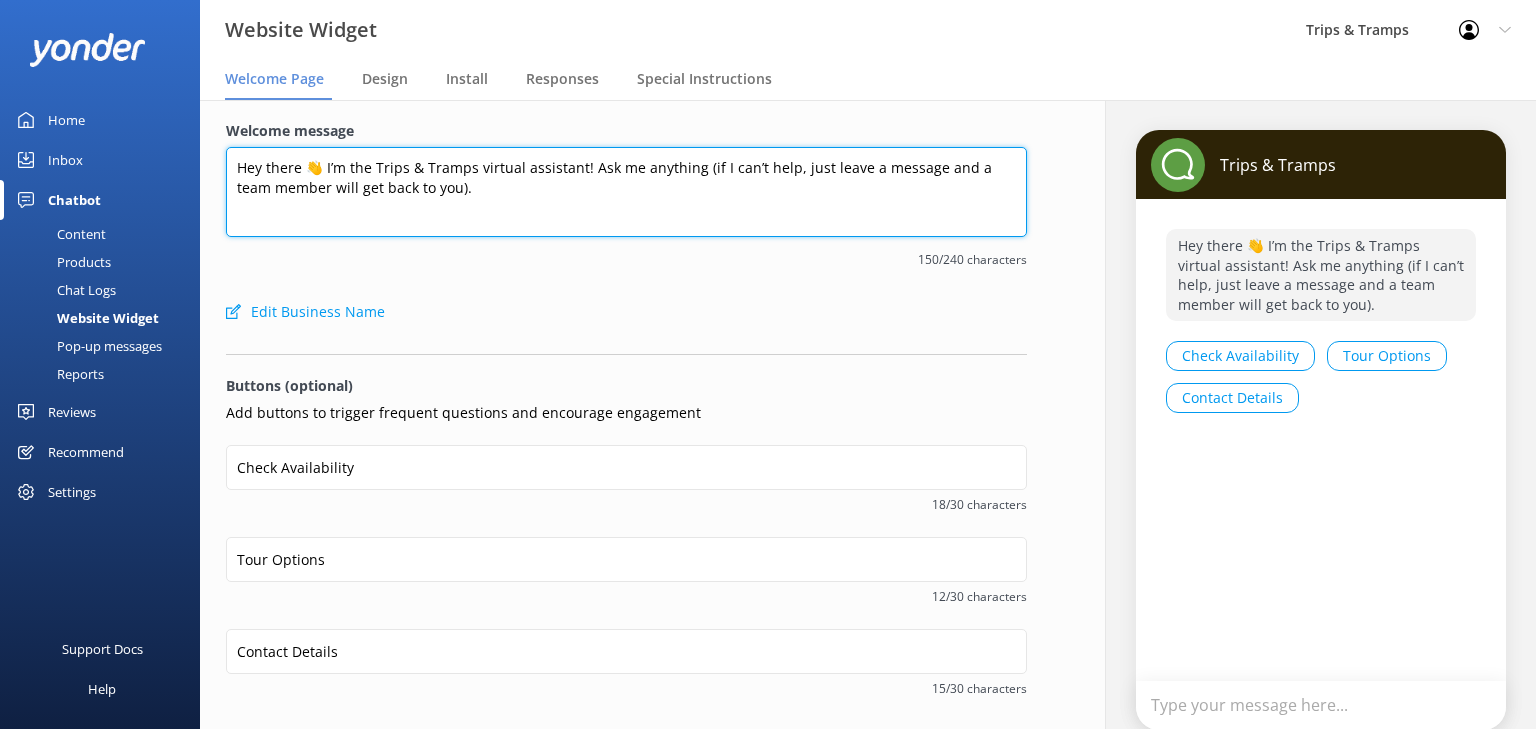 drag, startPoint x: 231, startPoint y: 172, endPoint x: 166, endPoint y: 166, distance: 65.27634 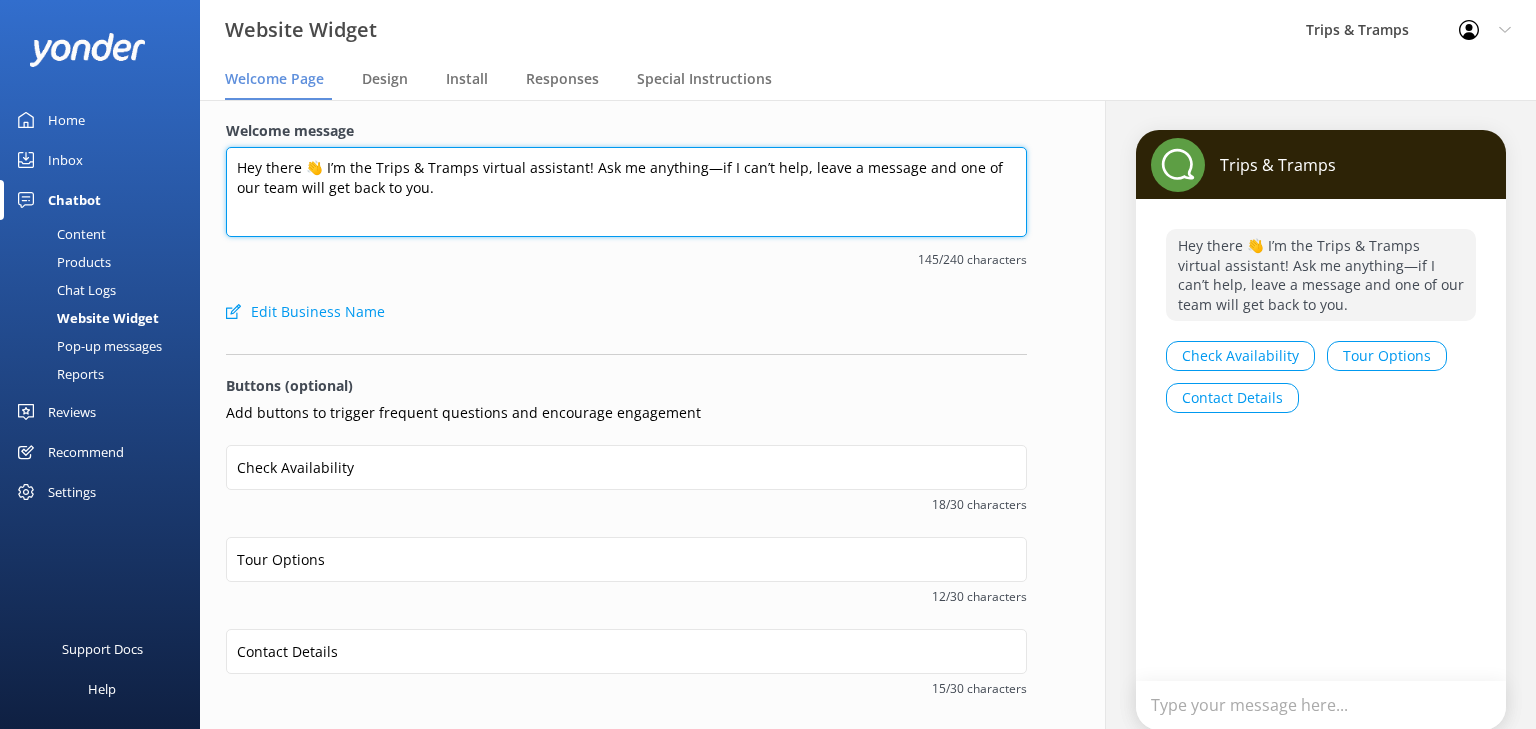 click on "Hey there 👋 I’m the Trips & Tramps virtual assistant! Ask me anything—if I can’t help, leave a message and one of our team will get back to you." at bounding box center (626, 192) 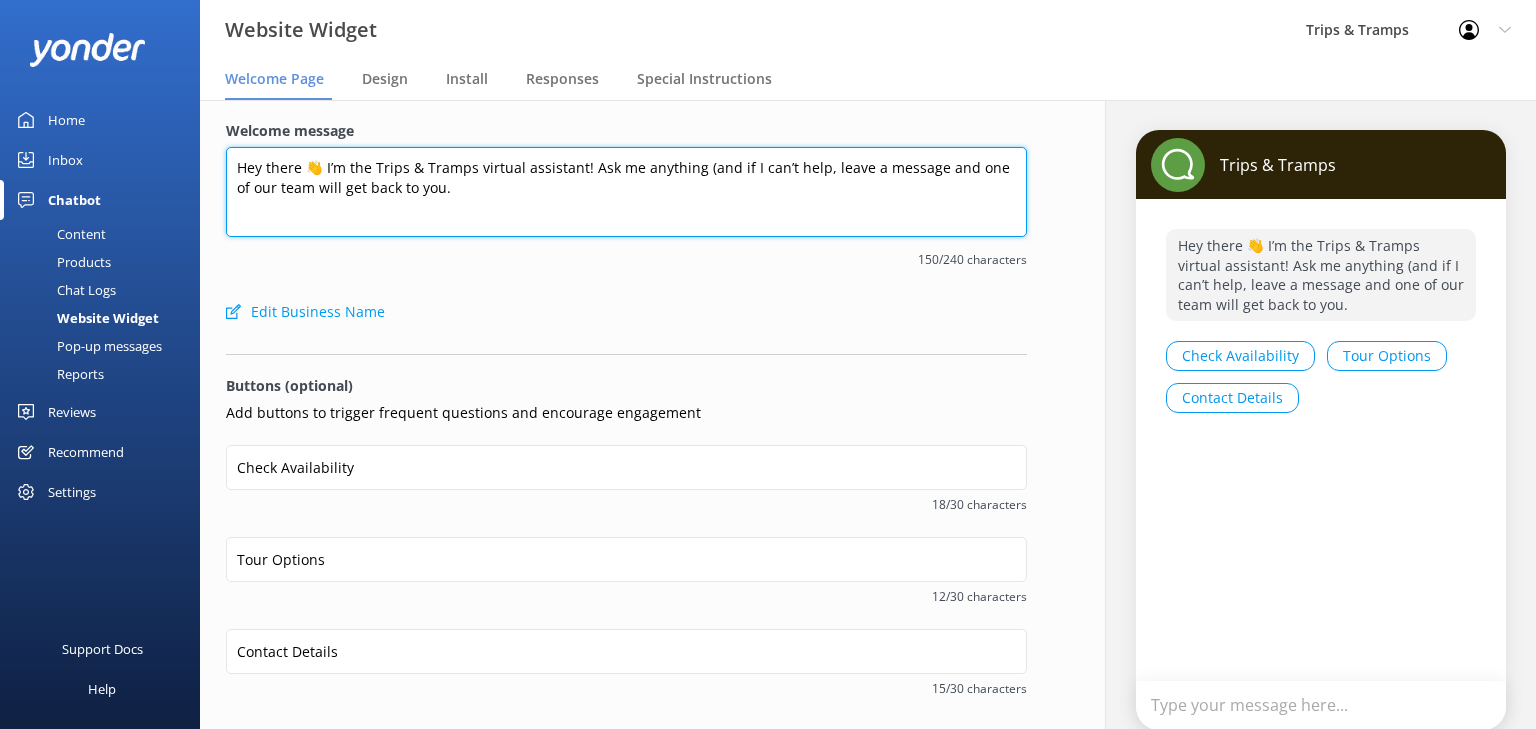 drag, startPoint x: 957, startPoint y: 168, endPoint x: 930, endPoint y: 168, distance: 27 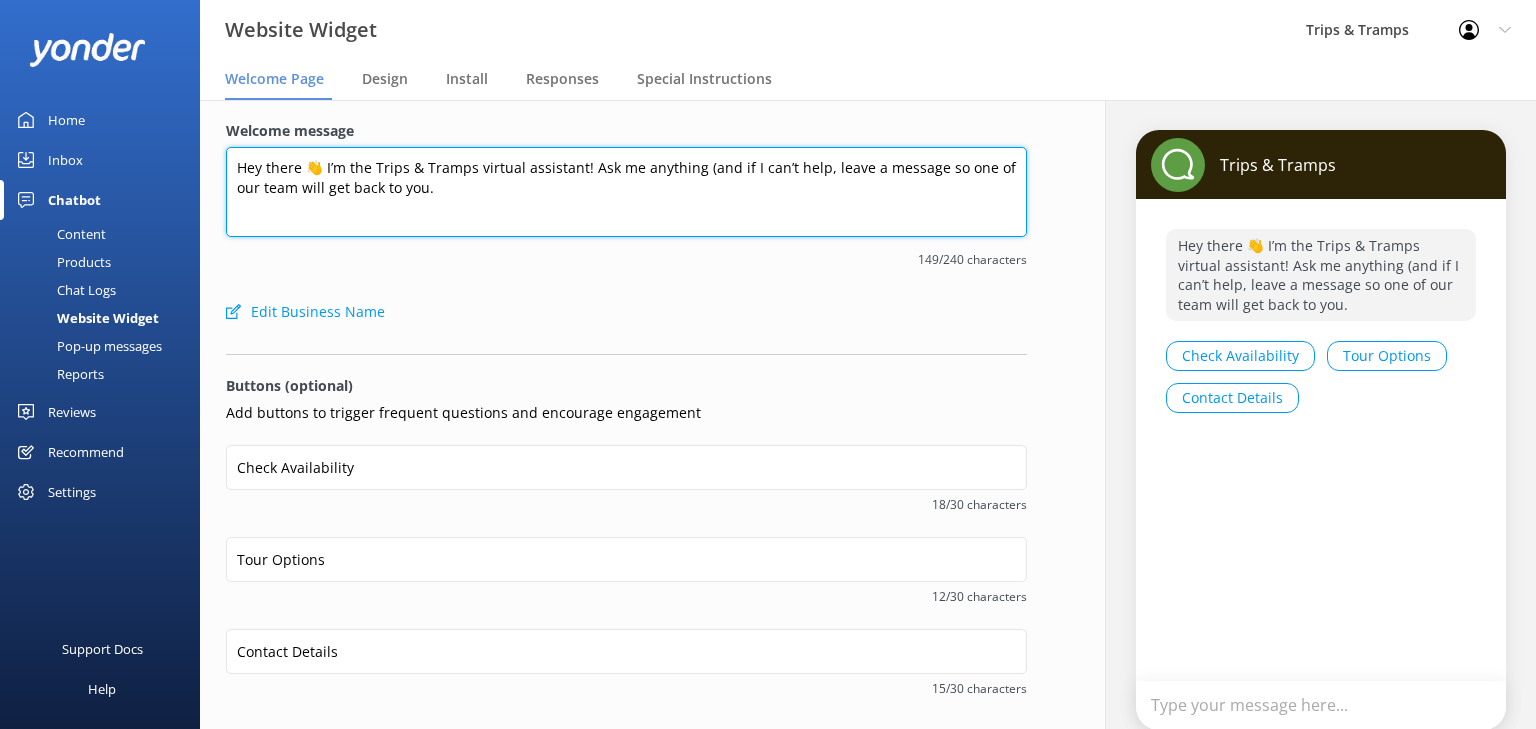 drag, startPoint x: 423, startPoint y: 186, endPoint x: 304, endPoint y: 189, distance: 119.03781 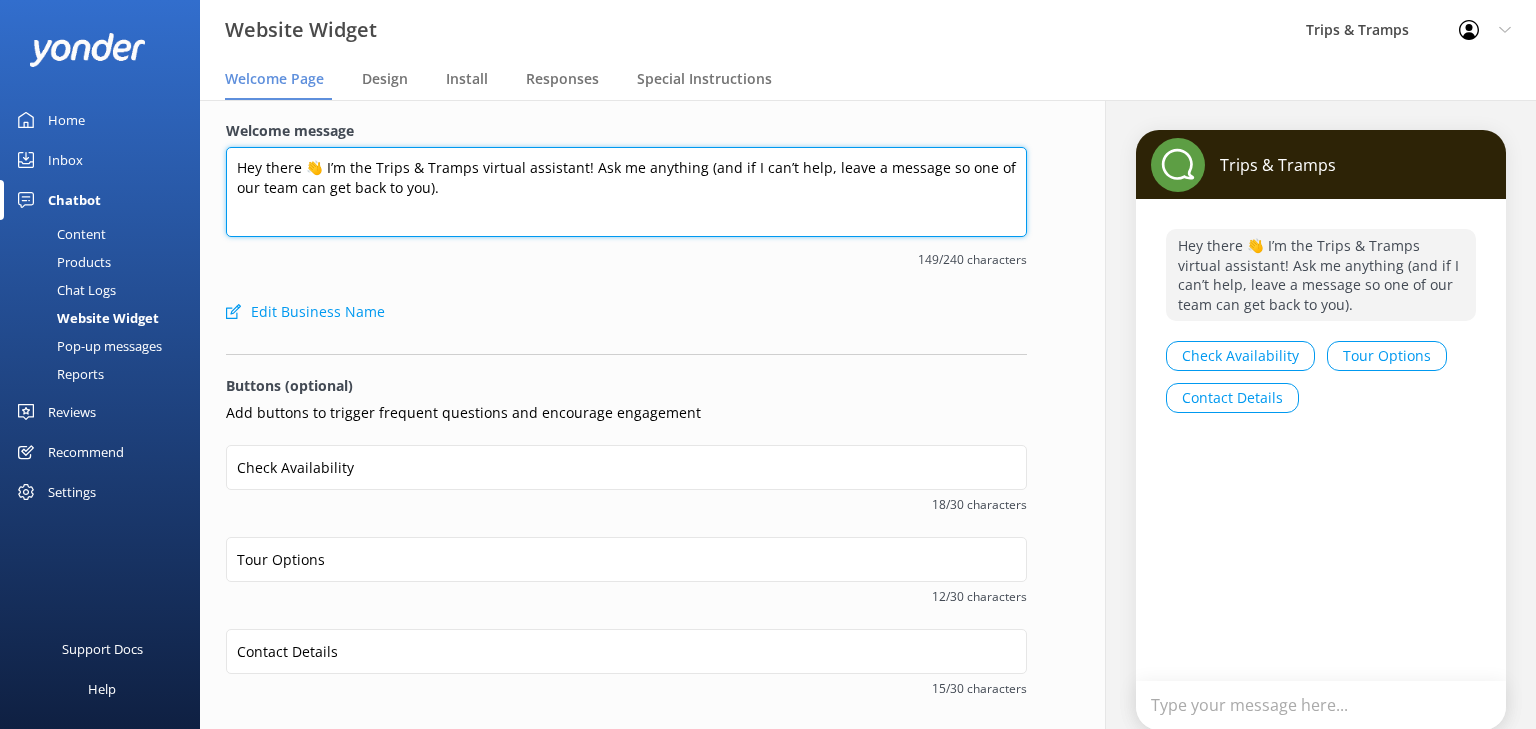 click on "Hey there 👋 I’m the Trips & Tramps virtual assistant! Ask me anything (and if I can’t help, leave a message so one of our team can get back to you)." at bounding box center [626, 192] 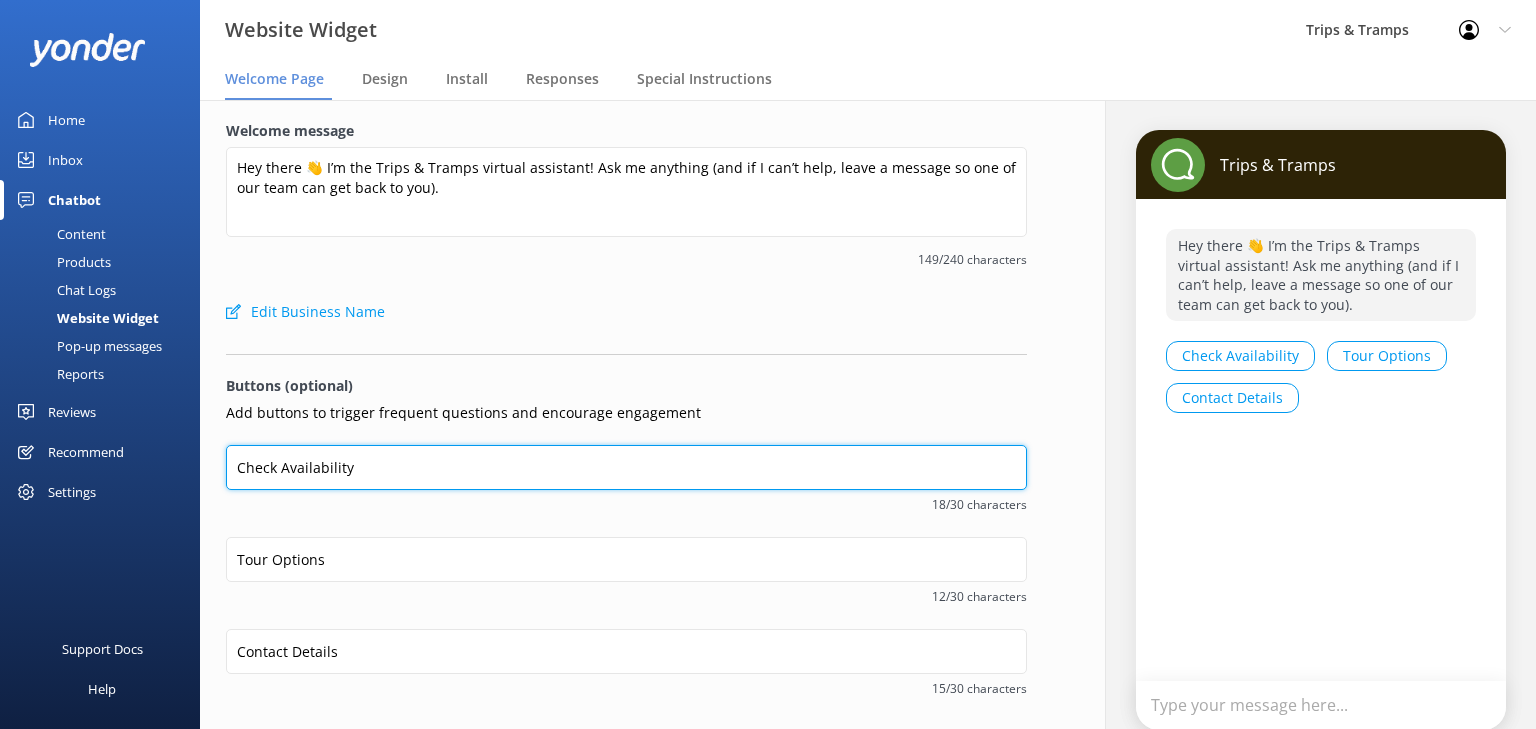 click on "Check Availability" at bounding box center (626, 467) 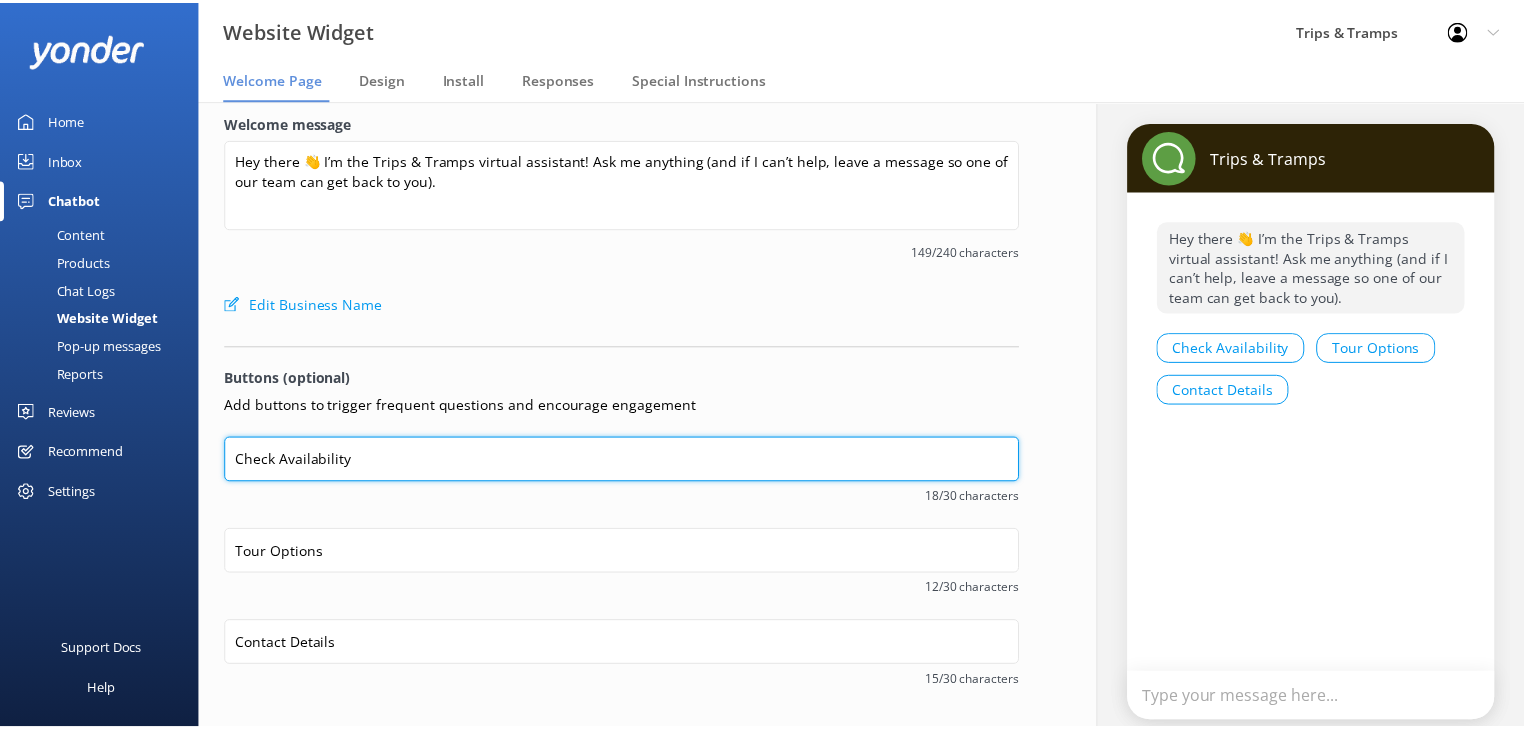 scroll, scrollTop: 0, scrollLeft: 0, axis: both 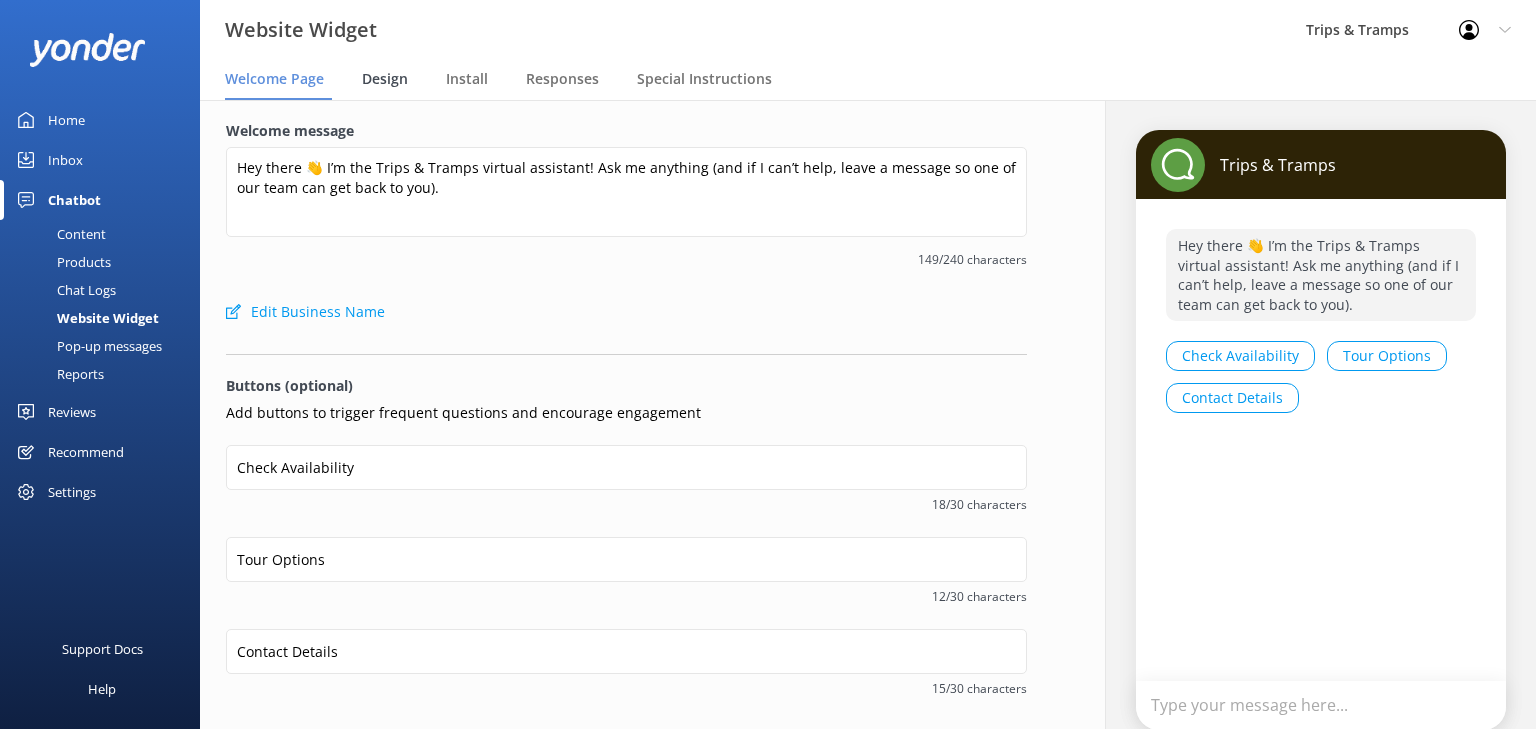 click on "Design" at bounding box center (385, 79) 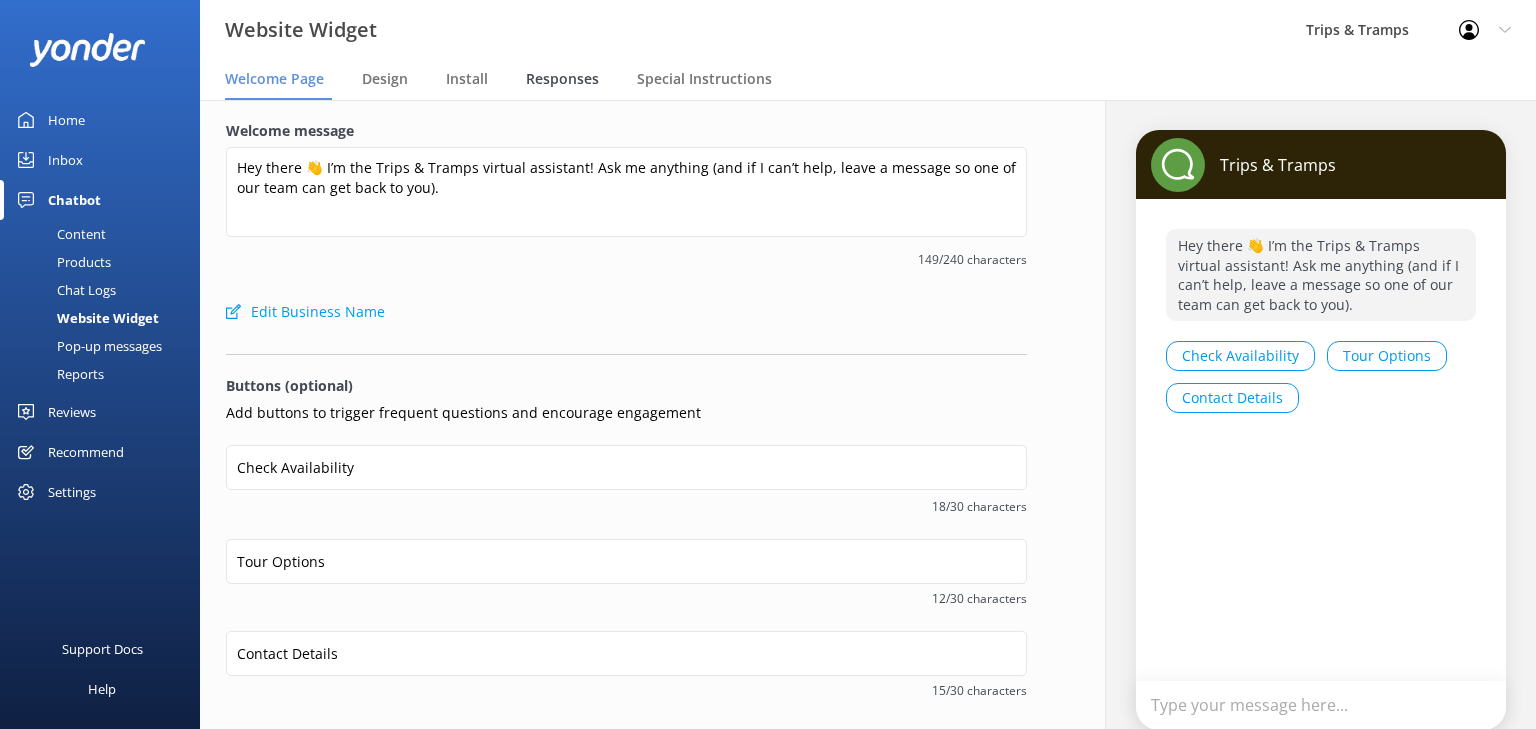 click on "Responses" at bounding box center [562, 79] 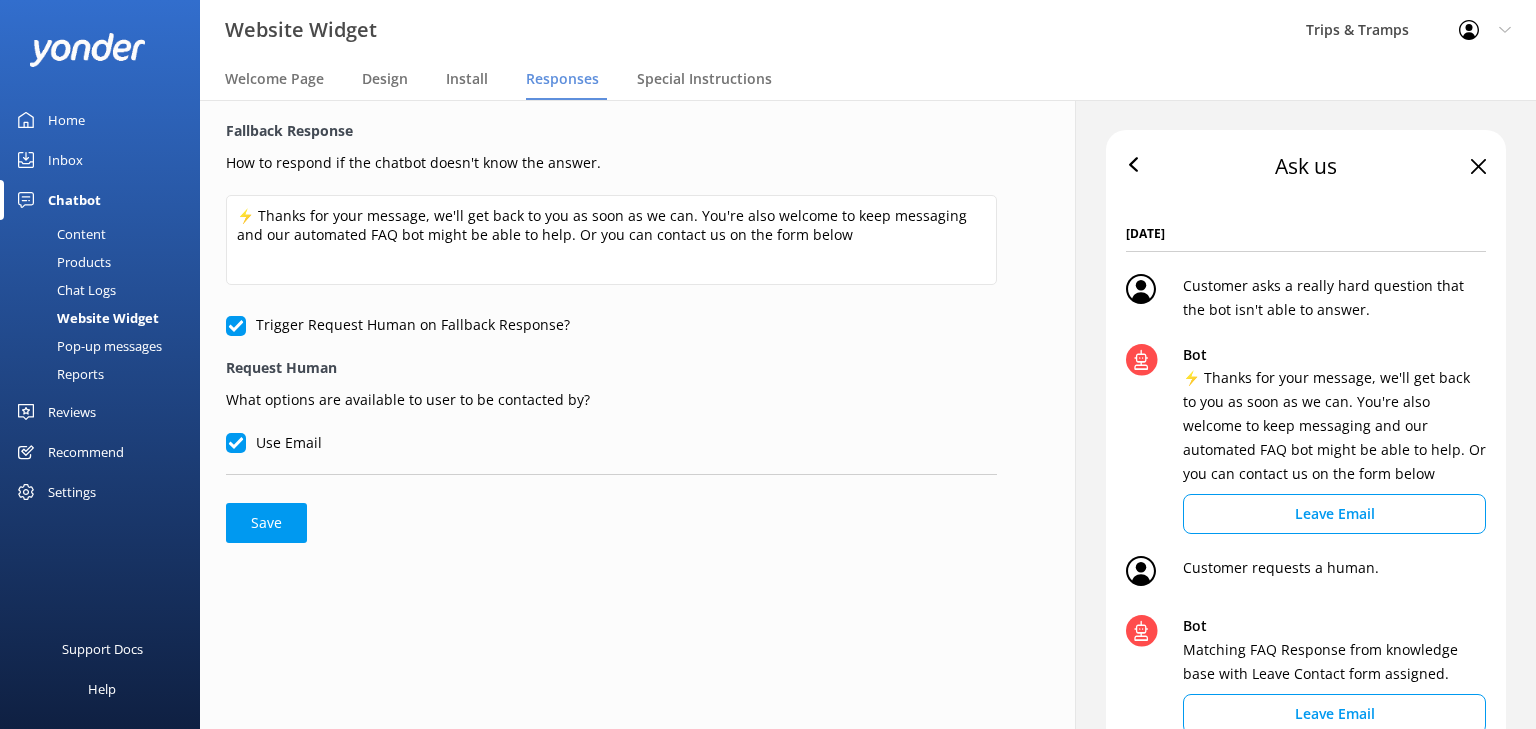 click on "Chat Logs" at bounding box center [64, 290] 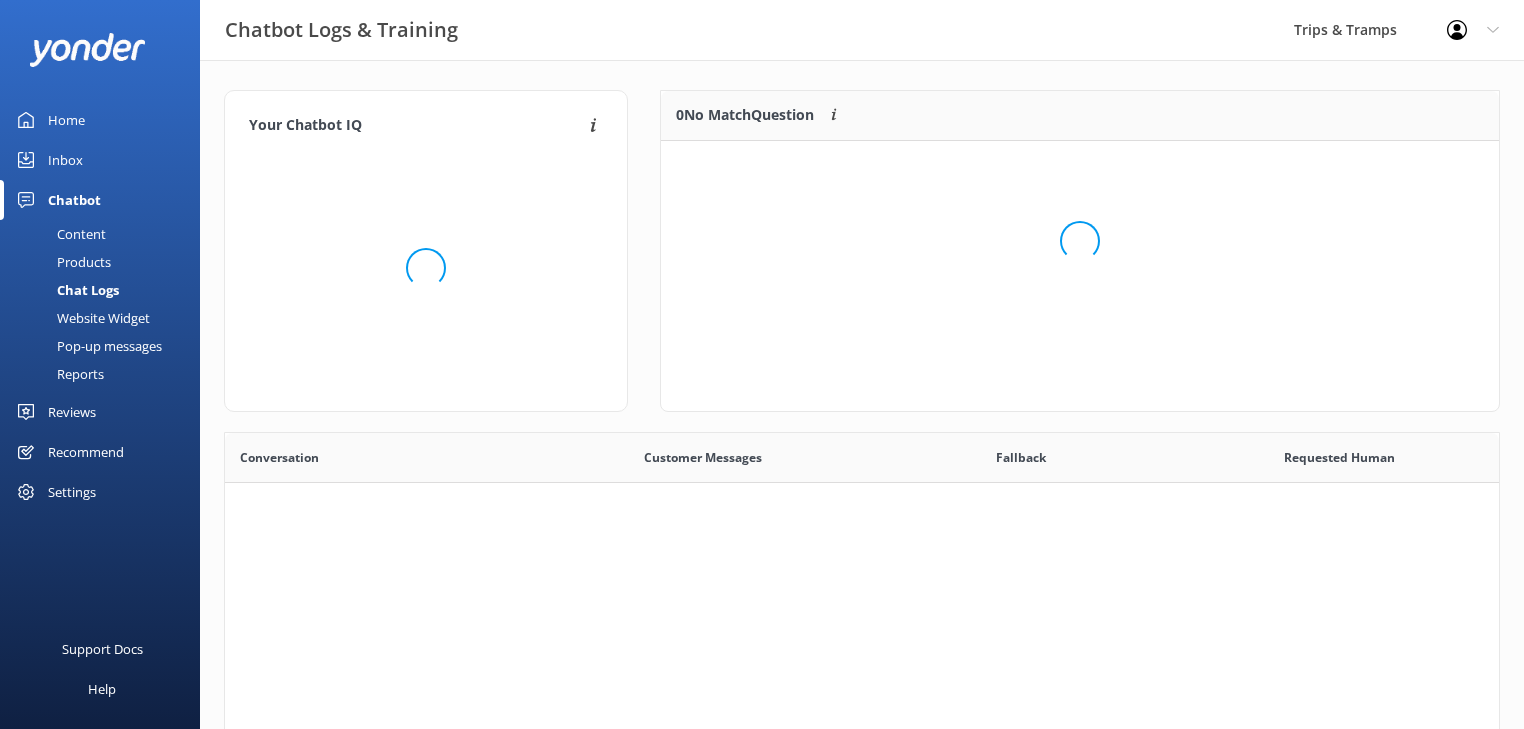 scroll, scrollTop: 12, scrollLeft: 12, axis: both 